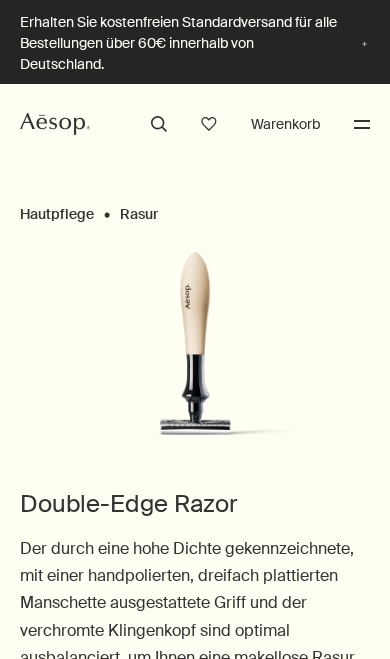 scroll, scrollTop: 0, scrollLeft: 0, axis: both 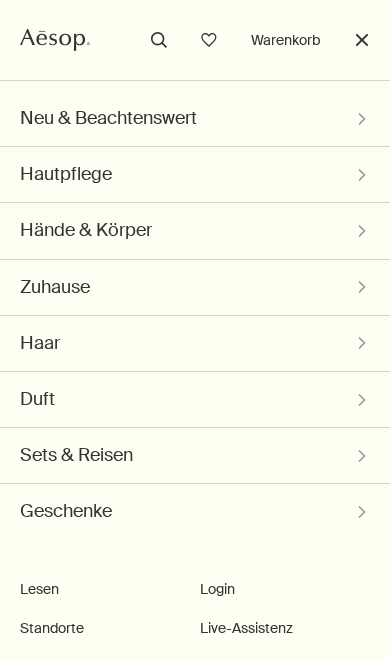 click on "Geschenke chevron" at bounding box center [195, 118] 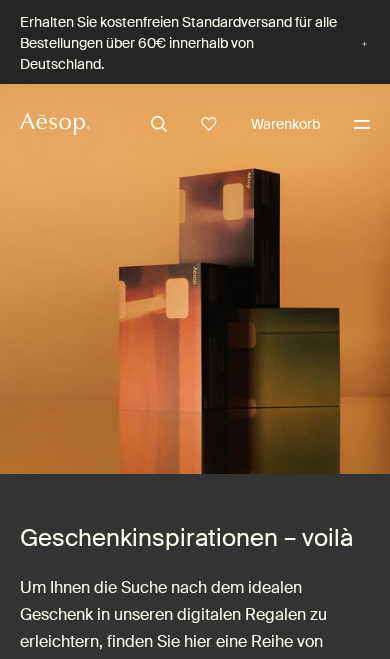 scroll, scrollTop: 0, scrollLeft: 0, axis: both 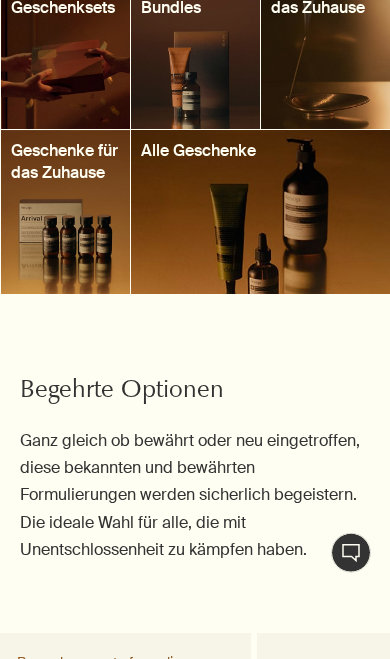 click at bounding box center (260, 212) 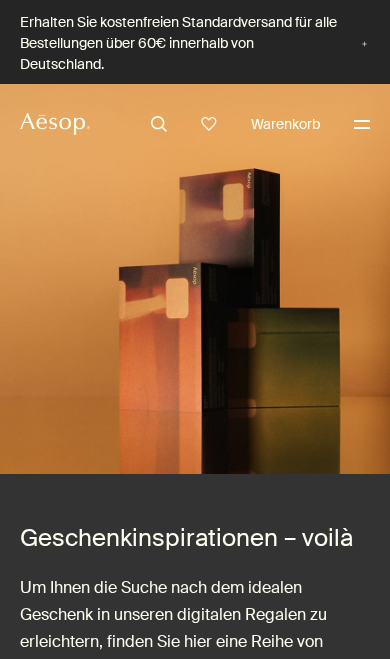 scroll, scrollTop: 0, scrollLeft: 0, axis: both 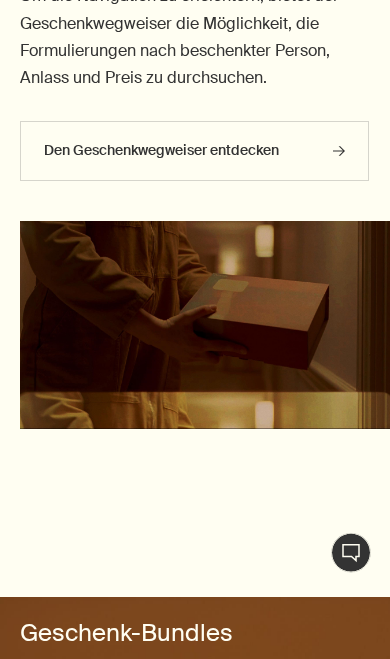 click on "Den Geschenkwegweiser entdecken   rightArrow" at bounding box center [194, 151] 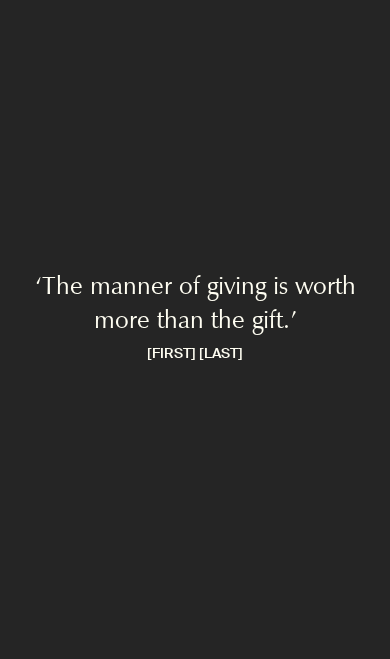 scroll, scrollTop: 0, scrollLeft: 0, axis: both 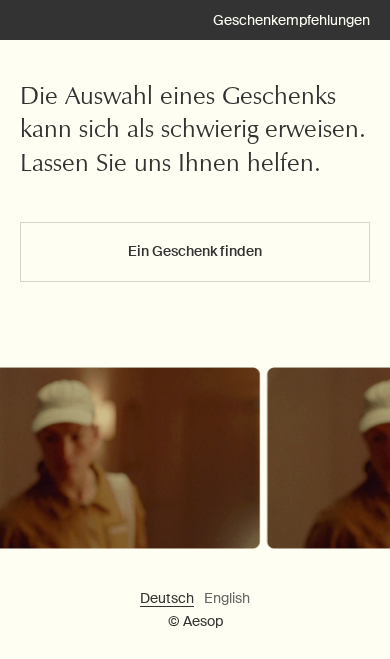click on "Ein Geschenk finden" at bounding box center (195, 252) 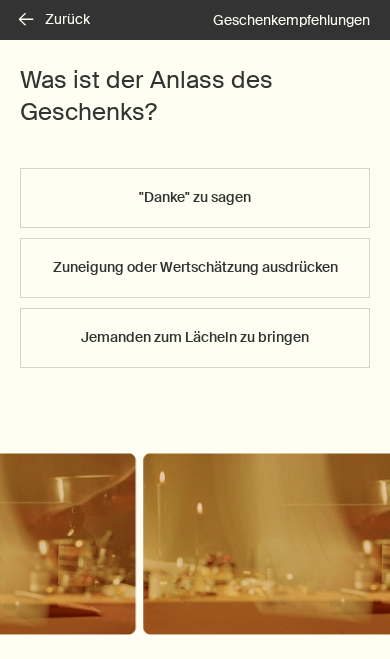 scroll, scrollTop: 200, scrollLeft: 0, axis: vertical 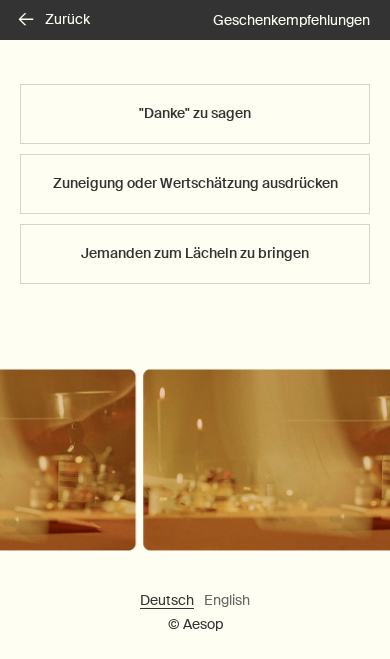 click on "Zuneigung oder Wertschätzung ausdrücken" at bounding box center (195, 184) 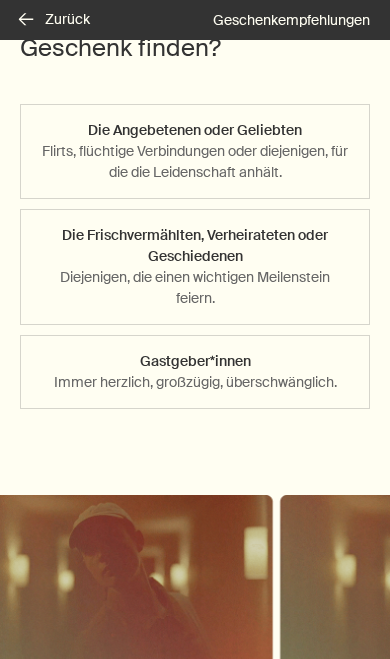 click on "Die Frischvermählten, Verheirateten oder Geschiedenen Diejenigen, die einen wichtigen Meilenstein feiern." at bounding box center [195, 267] 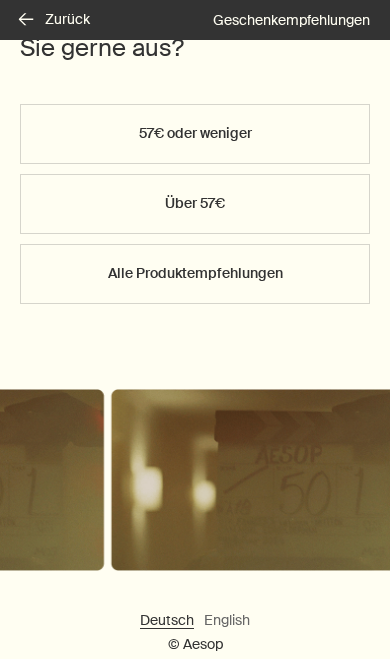 click on "57€ oder weniger" at bounding box center [195, 134] 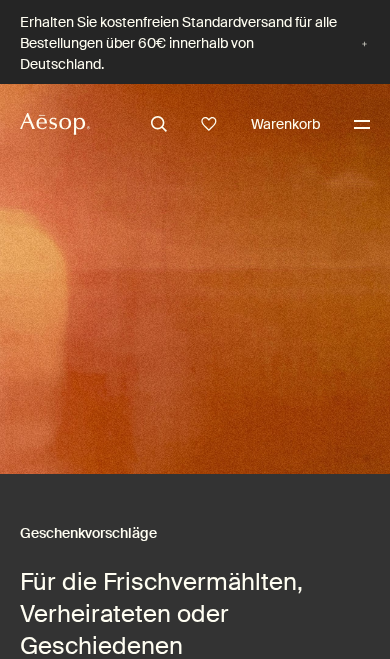 scroll, scrollTop: 44, scrollLeft: 0, axis: vertical 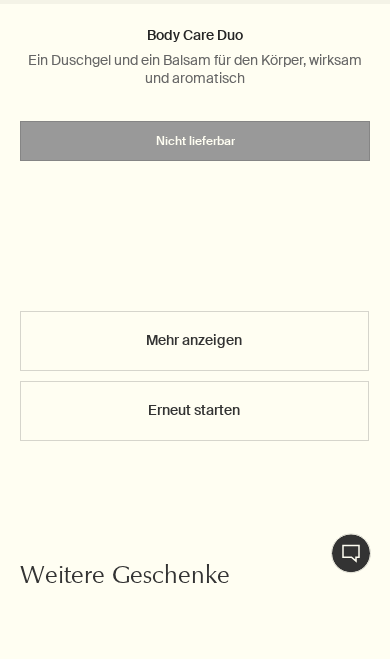 click on "Mehr anzeigen" at bounding box center (194, 341) 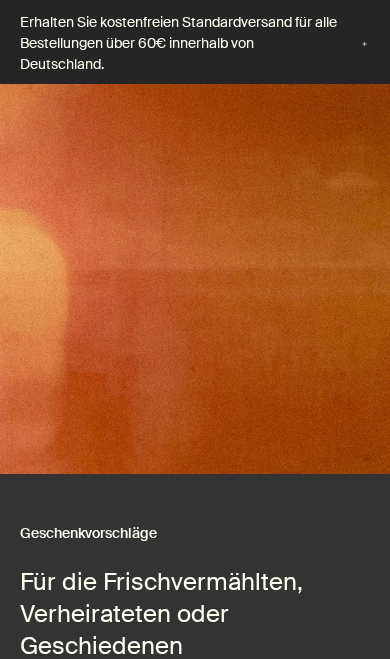 scroll, scrollTop: 1370, scrollLeft: 0, axis: vertical 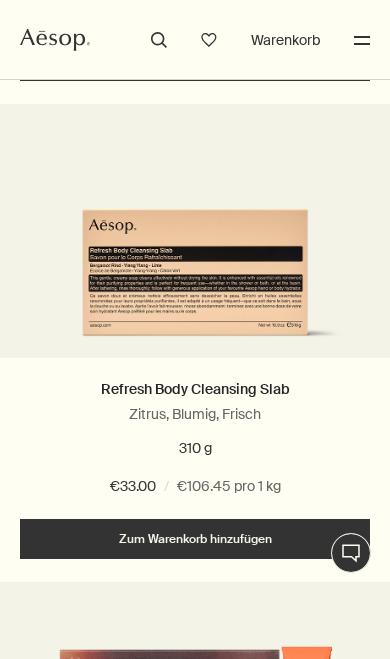 click on "Refresh Body Cleansing Slab" at bounding box center [195, 389] 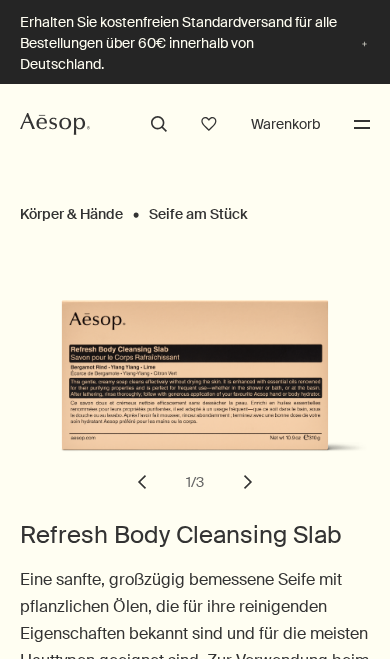 scroll, scrollTop: 0, scrollLeft: 0, axis: both 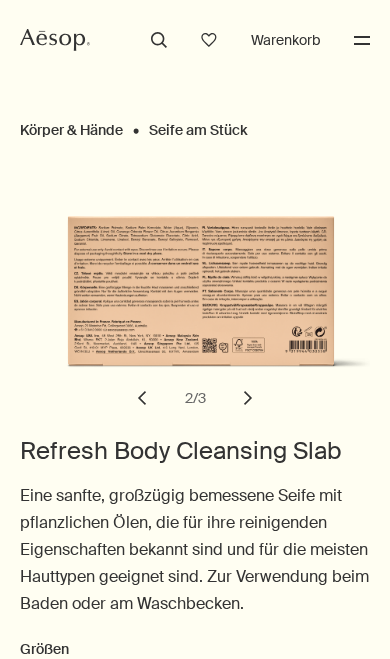 click on "chevron" at bounding box center (248, 398) 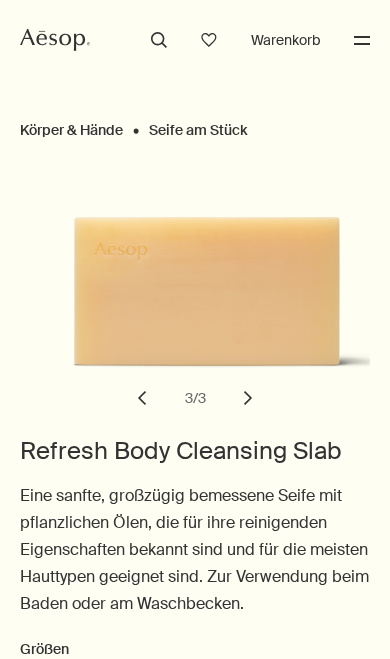 click on "chevron" at bounding box center (248, 398) 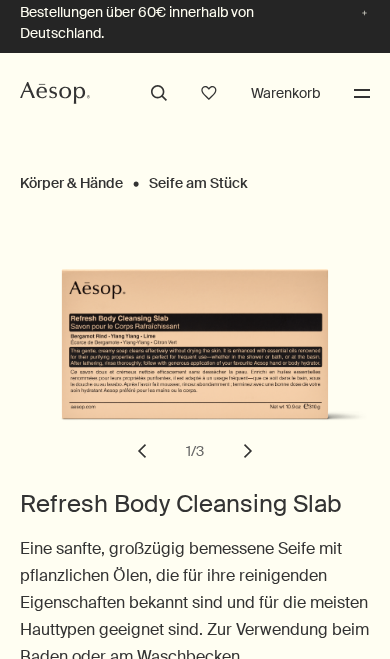 scroll, scrollTop: 0, scrollLeft: 0, axis: both 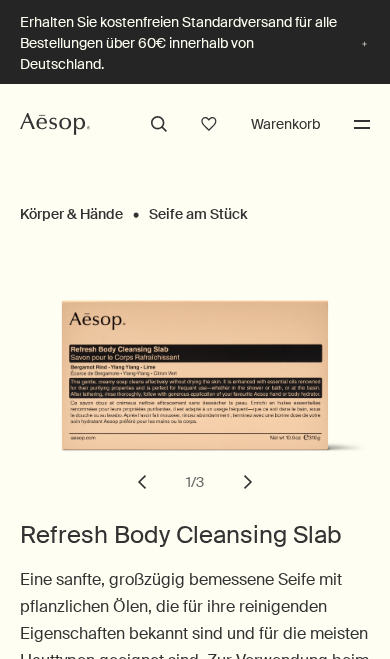click on "Menü" at bounding box center (362, 124) 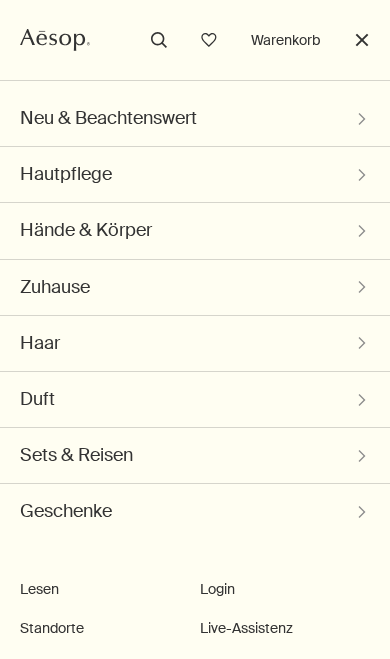 click on "Sets & Reisen chevron" at bounding box center (195, 118) 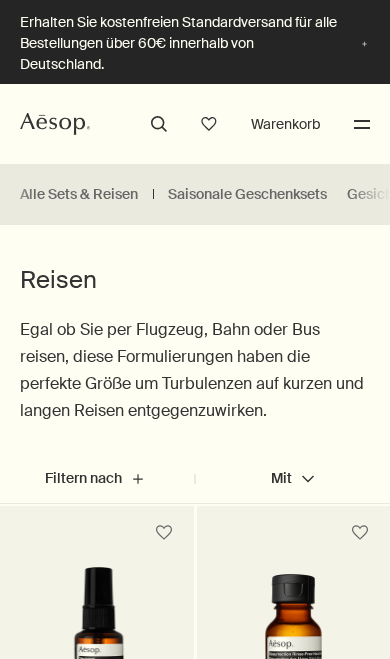 scroll, scrollTop: 0, scrollLeft: 0, axis: both 